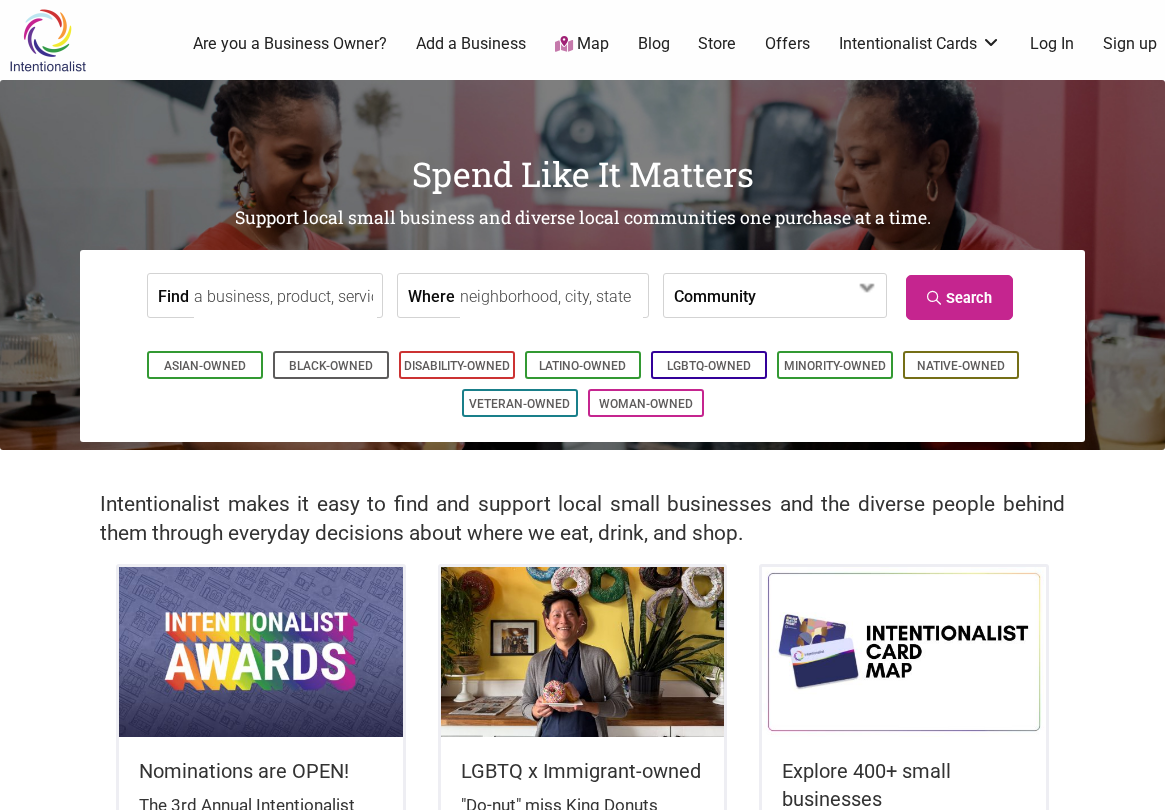 scroll, scrollTop: 0, scrollLeft: 0, axis: both 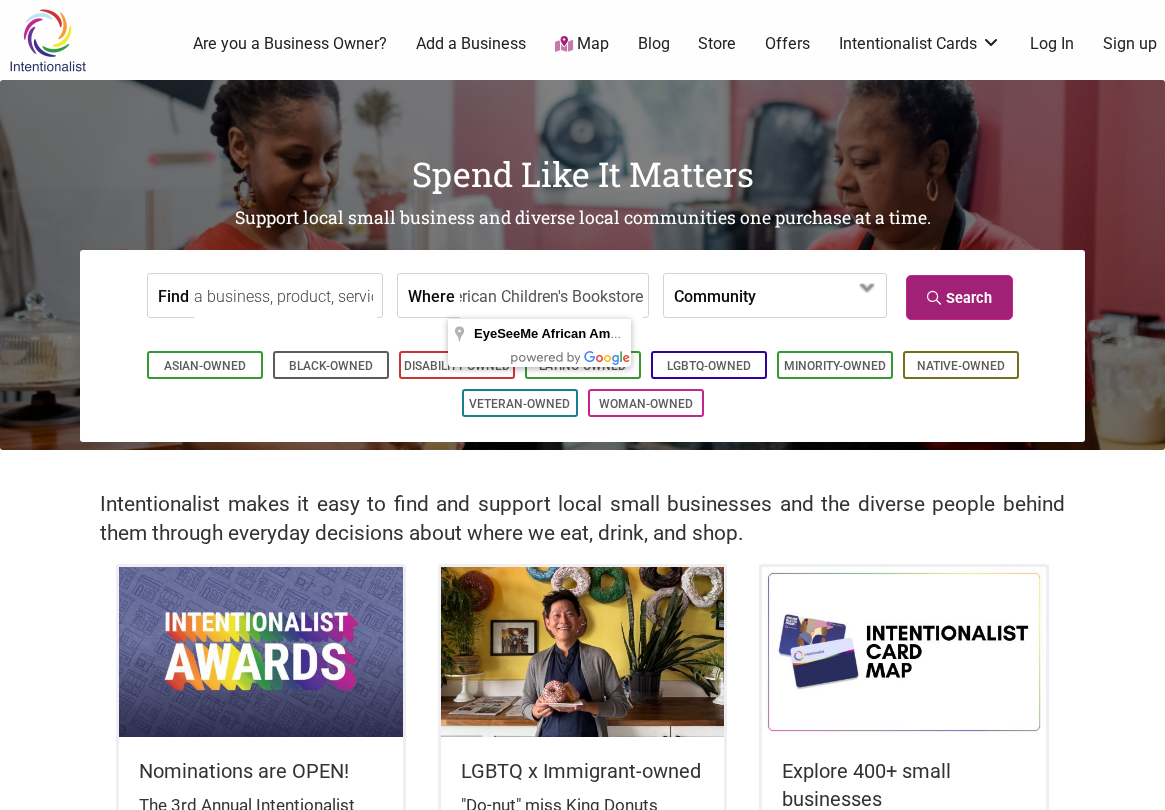 type on "EyeSeeMe African American Children's Bookstore" 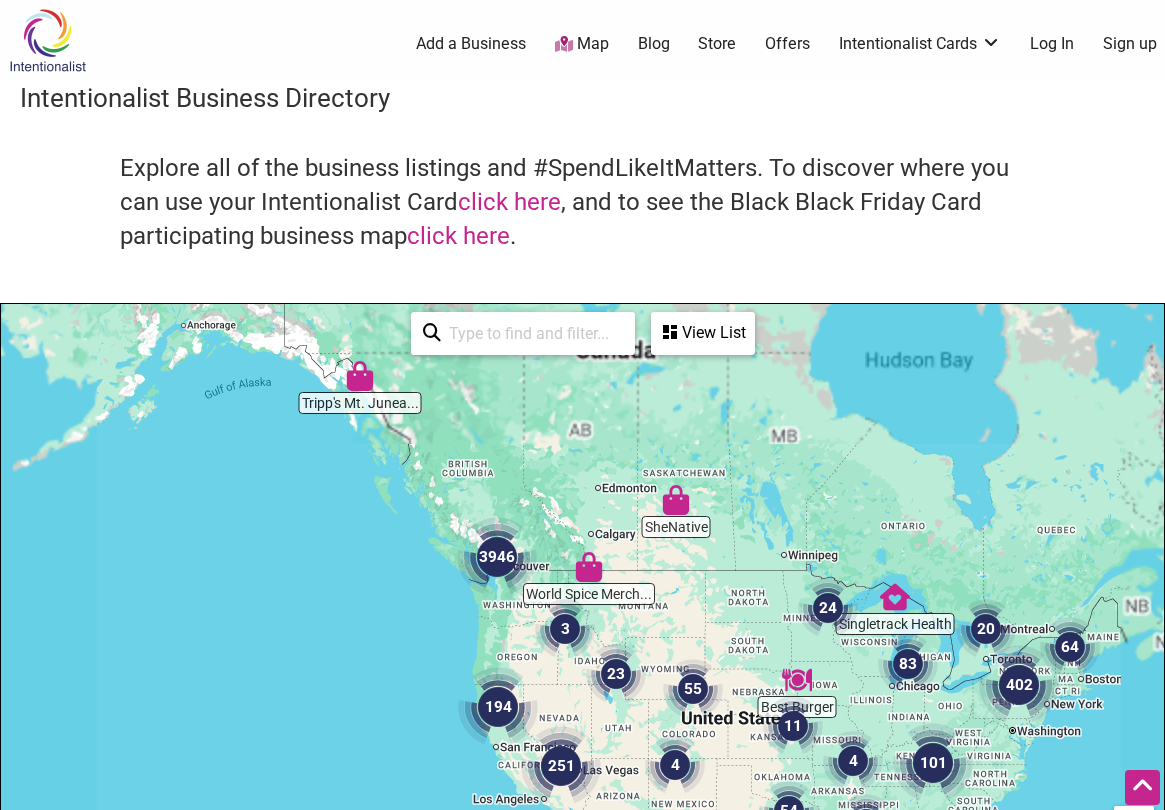 scroll, scrollTop: 500, scrollLeft: 0, axis: vertical 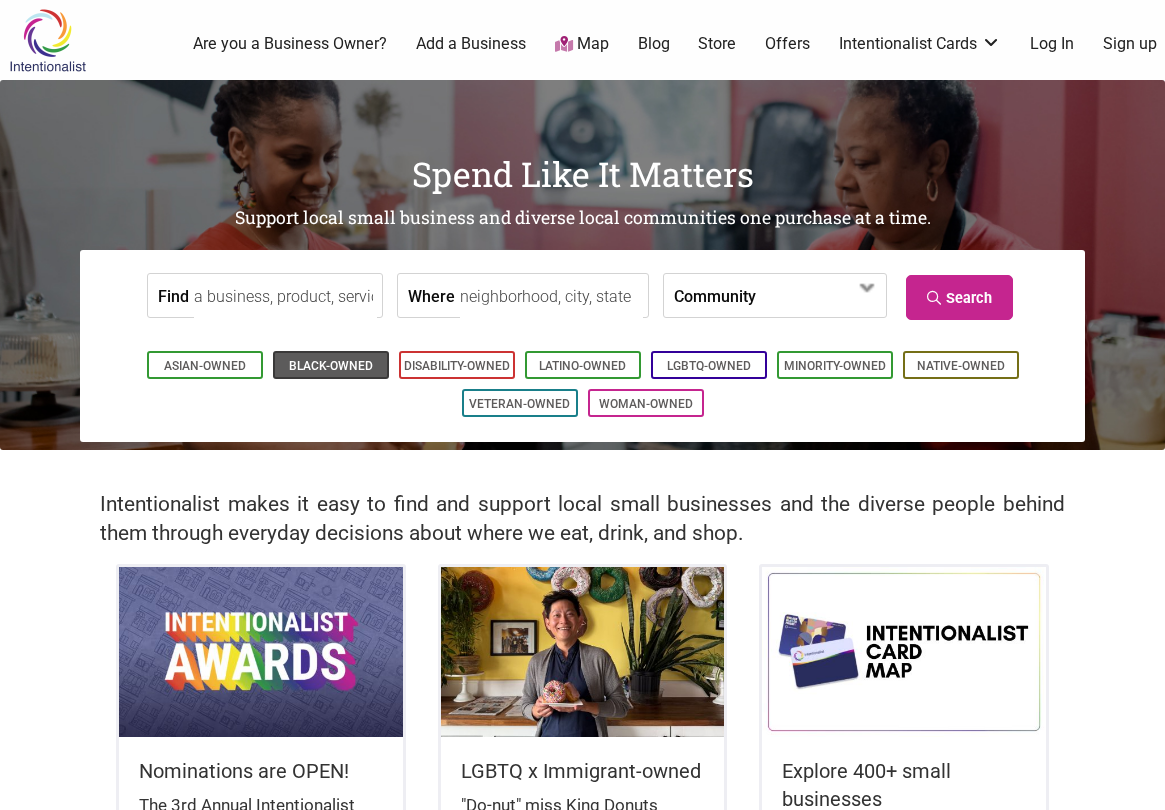 click on "Black-Owned" at bounding box center (331, 366) 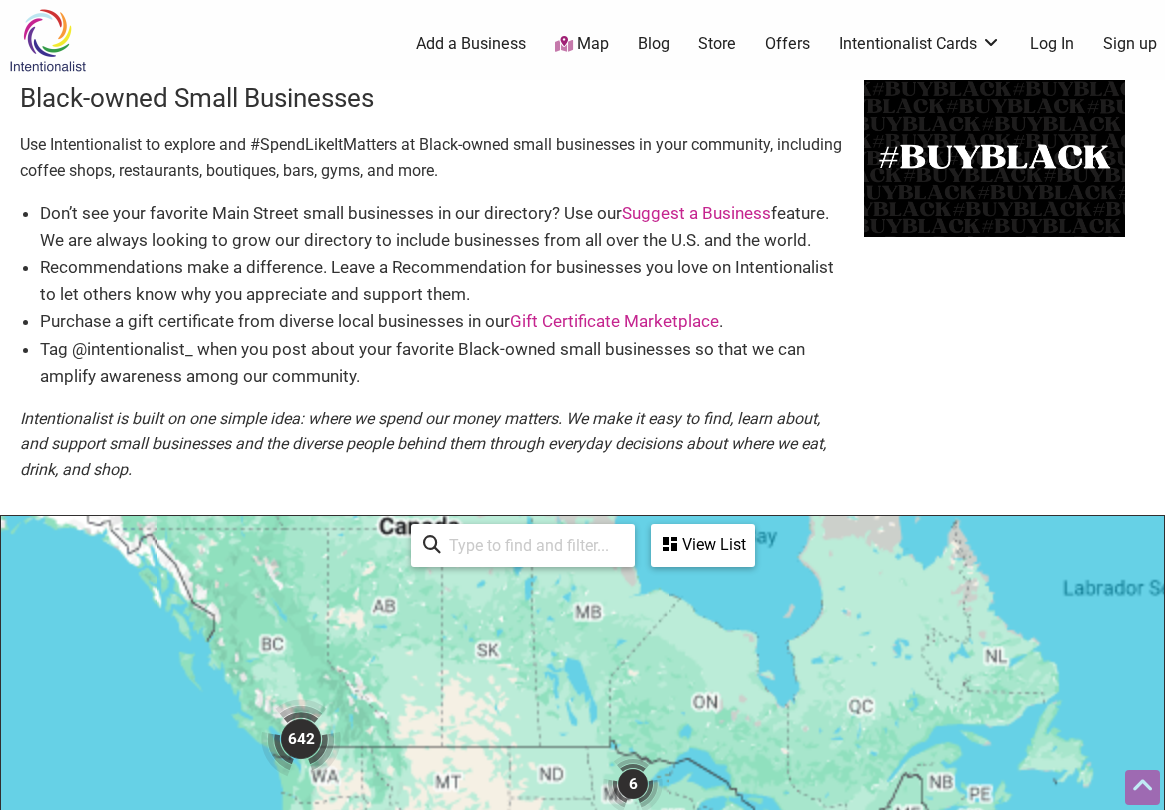 scroll, scrollTop: 500, scrollLeft: 0, axis: vertical 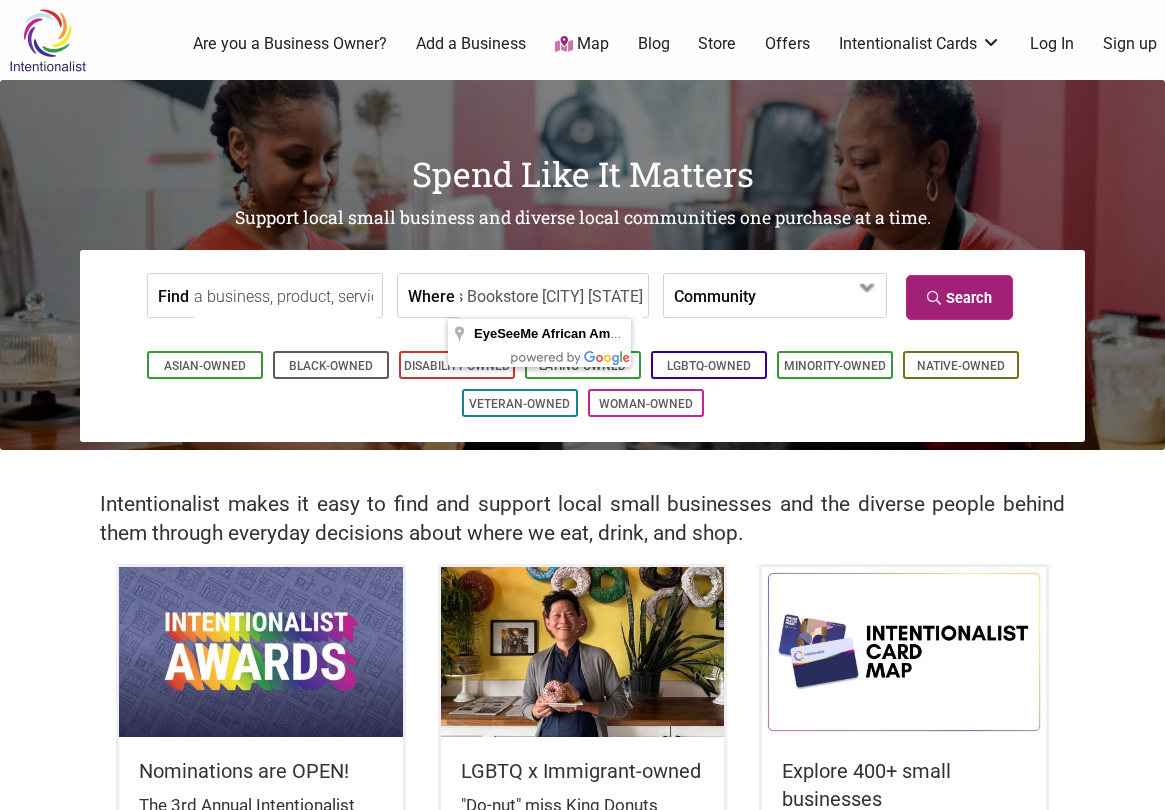 type on "EyeSeeMe African American Children's Bookstore [CITY] [STATE]" 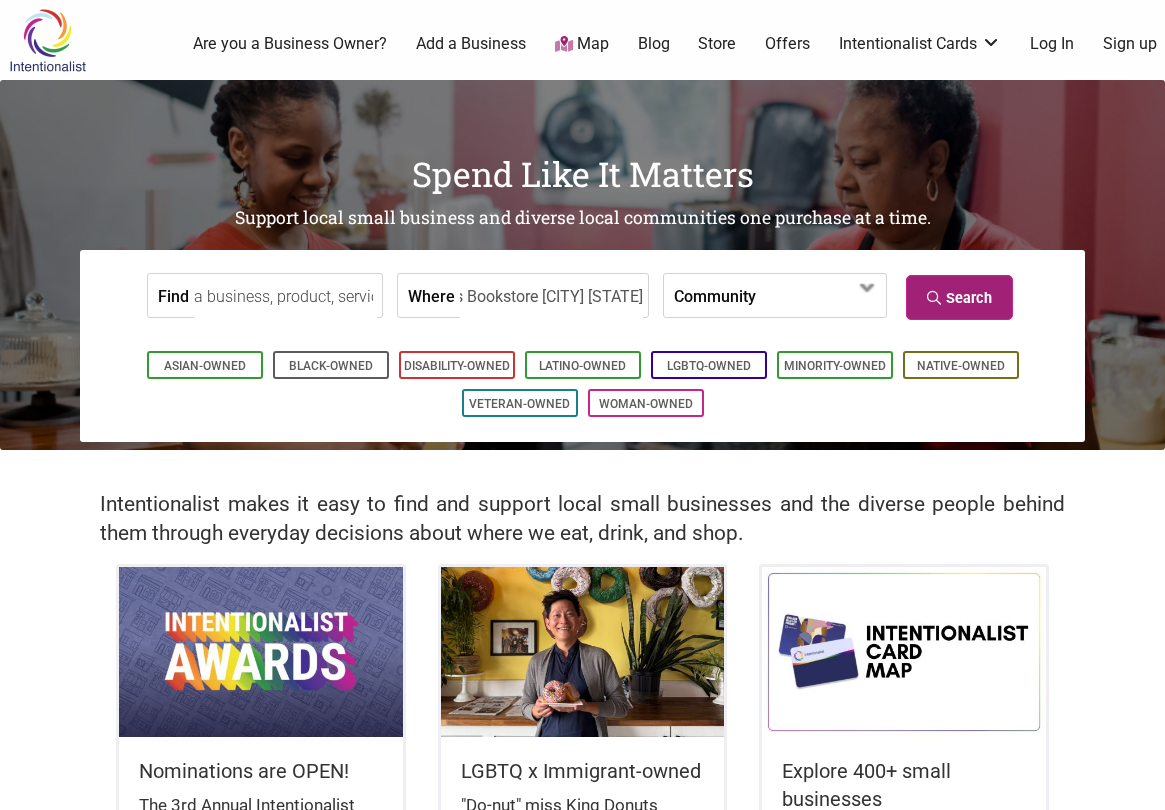 scroll, scrollTop: 0, scrollLeft: 0, axis: both 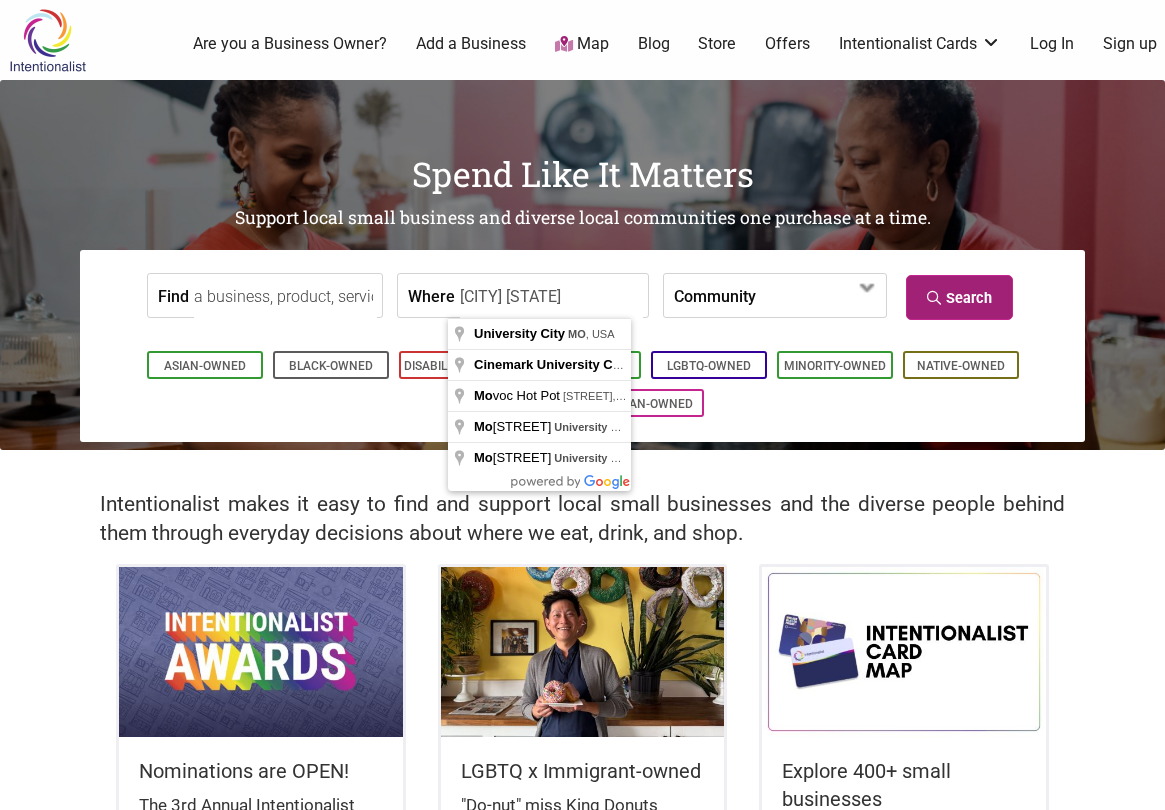 type on "[CITY] [STATE]" 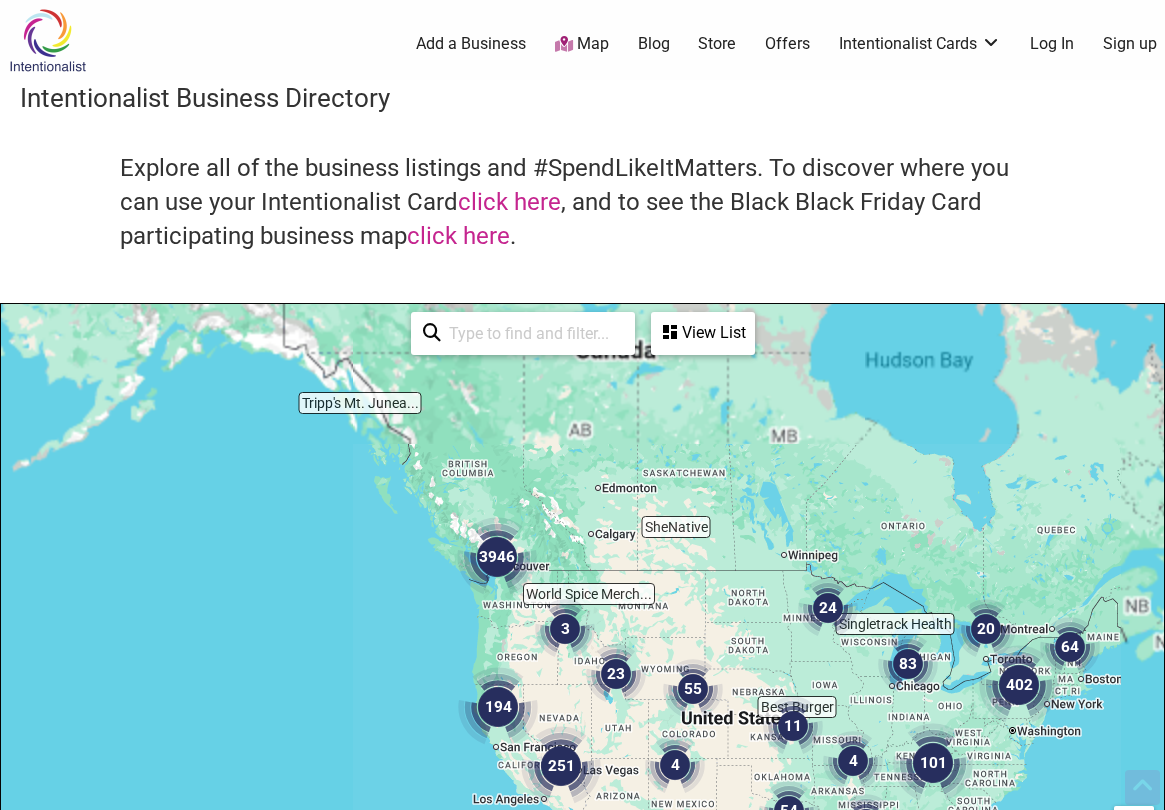 scroll, scrollTop: 500, scrollLeft: 0, axis: vertical 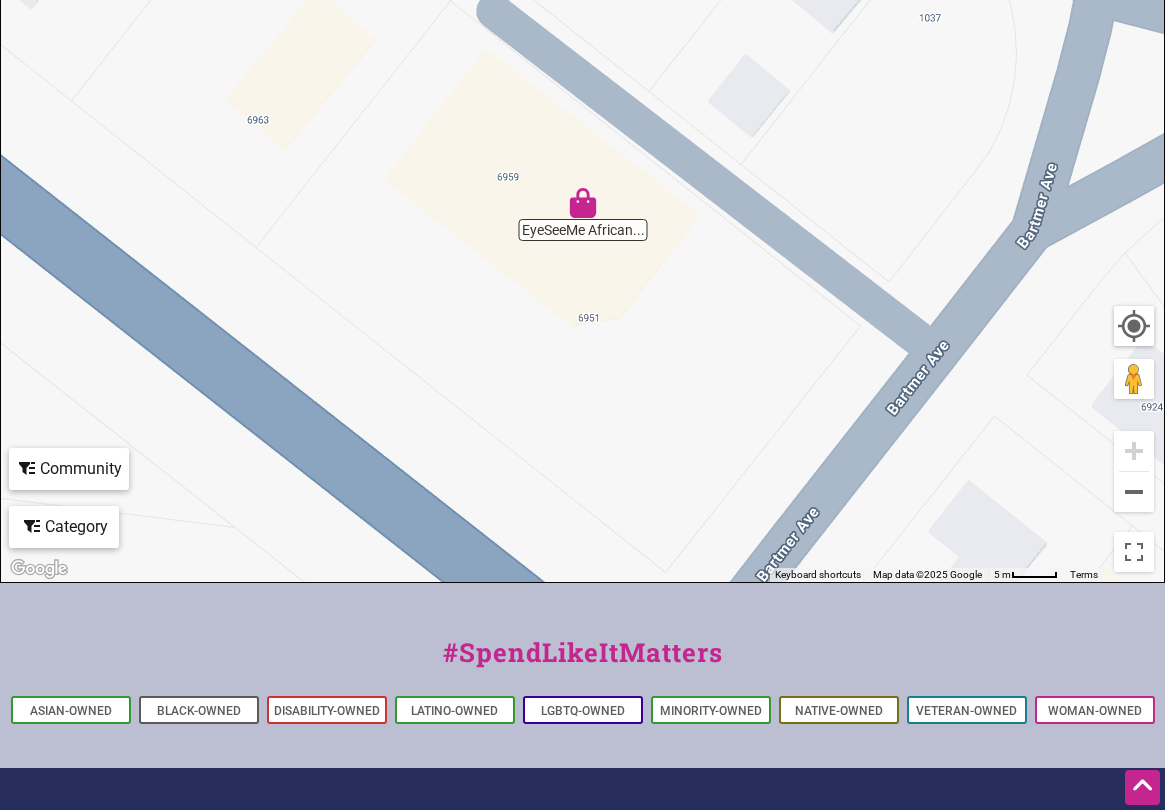 click at bounding box center [583, 203] 